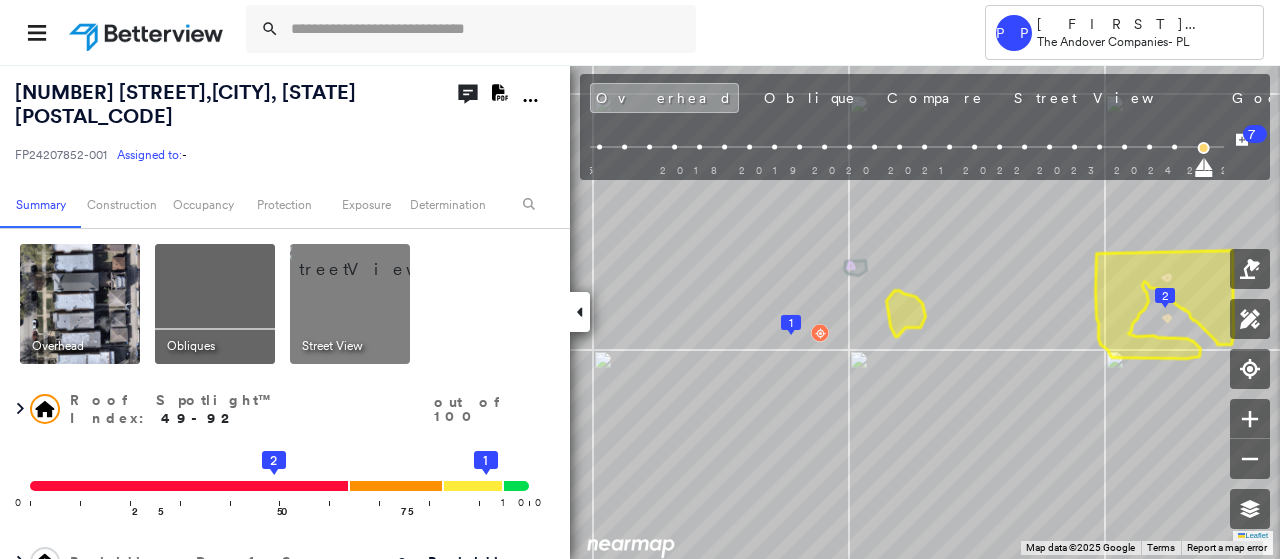 scroll, scrollTop: 0, scrollLeft: 0, axis: both 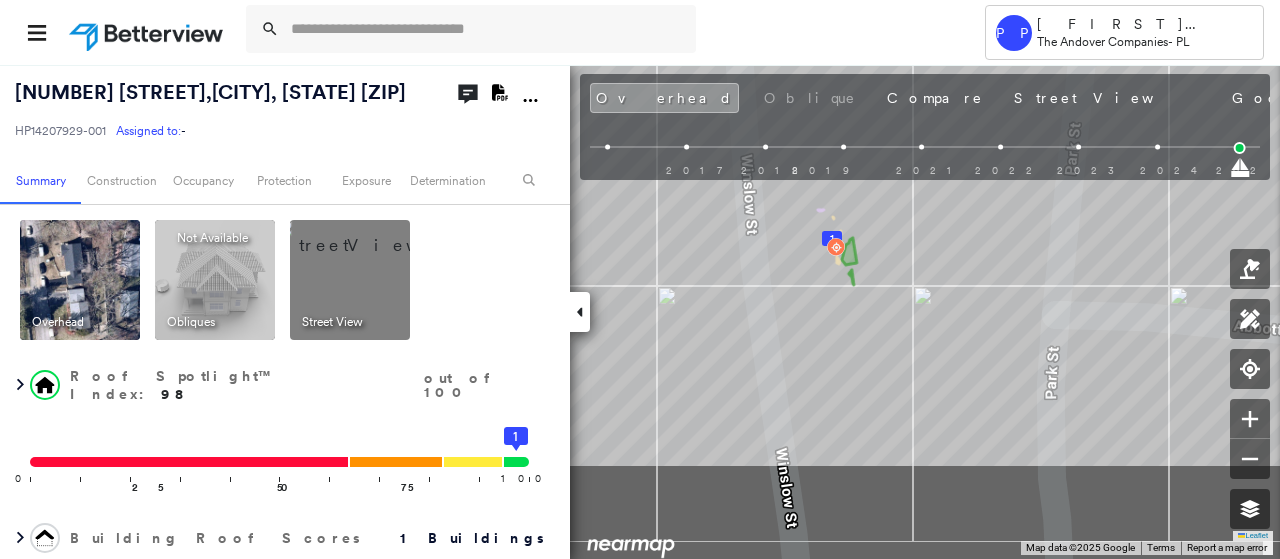 click on "45 Winslow St ,  Gardner, MA 01440-1913 HP14207929-001 Assigned to:  - Assigned to:  - HP14207929-001 Assigned to:  - Open Comments Download PDF Report Summary Construction Occupancy Protection Exposure Determination Overhead Obliques Not Available ; Street View Roof Spotlight™ Index :  98 out of 100 0 100 25 50 75 1 Building Roof Scores 1 Buildings Policy Information :  HP14207929-001 Flags :  1 (0 cleared, 1 uncleared) Construction Roof Spotlights :  Overhang, Chimney, Vent Property Features Roof Size & Shape :  1 building  - Gable | Asphalt Shingle Occupancy Place Detail Protection Exposure FEMA Risk Index Wind Additional Perils Tree Fall Risk:  Present   Determination Flags :  1 (0 cleared, 1 uncleared) Uncleared Flags (1) Cleared Flags  (0) Critical Nearest Building Flag Flagged 07/31/25 Clear Action Taken New Entry History Quote/New Business Terms & Conditions Added ACV Endorsement Added Cosmetic Endorsement Inspection/Loss Control Report Information Added to Inspection Survey General Save Renewal" at bounding box center (640, 311) 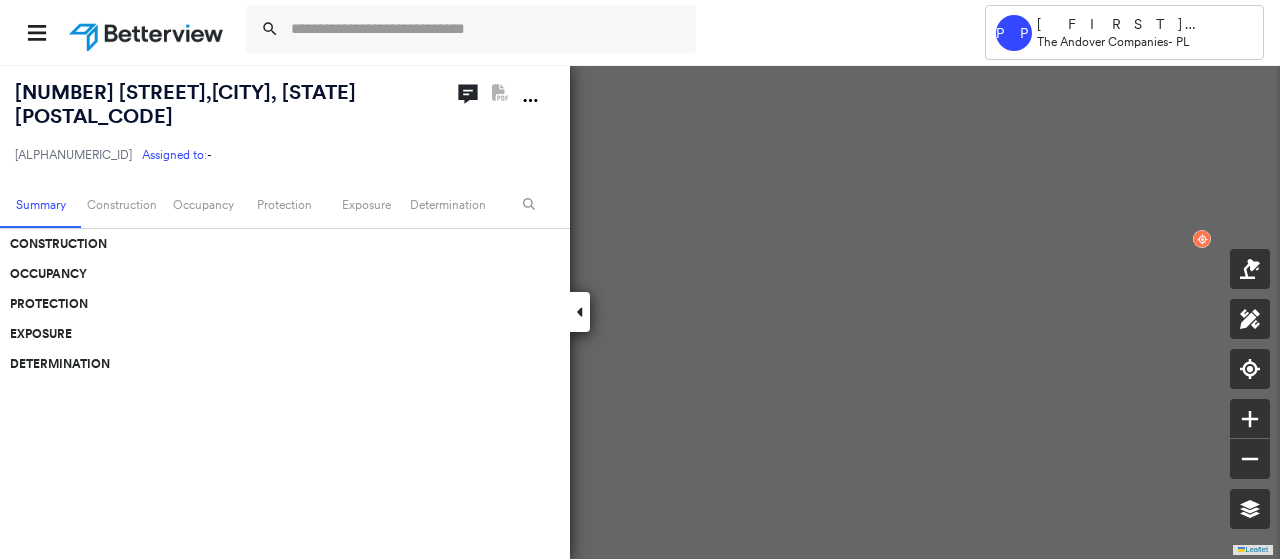 scroll, scrollTop: 0, scrollLeft: 0, axis: both 